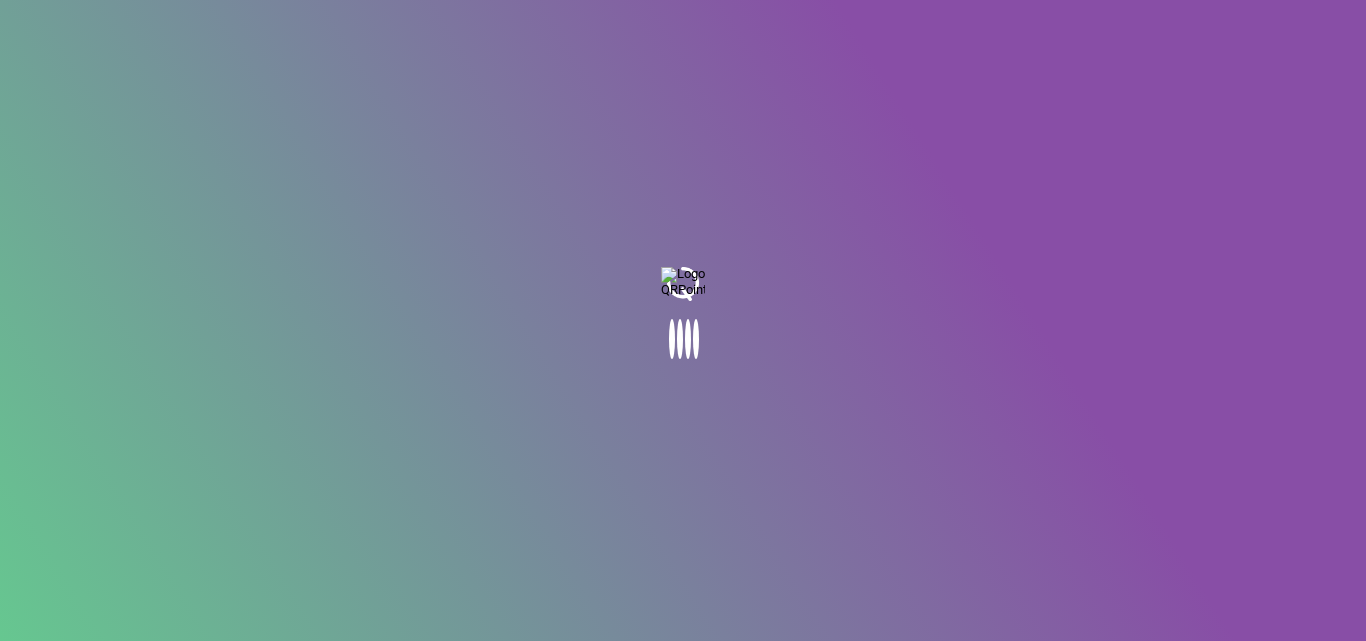 scroll, scrollTop: 0, scrollLeft: 0, axis: both 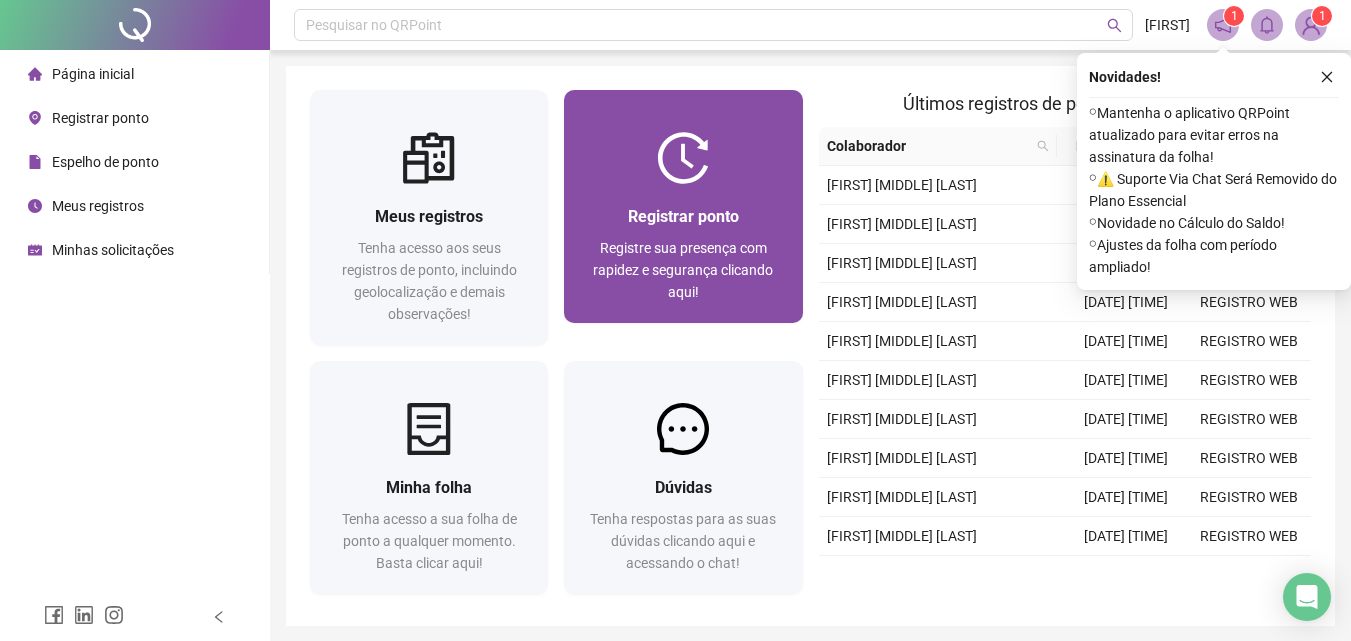 click on "Registrar ponto" at bounding box center (683, 216) 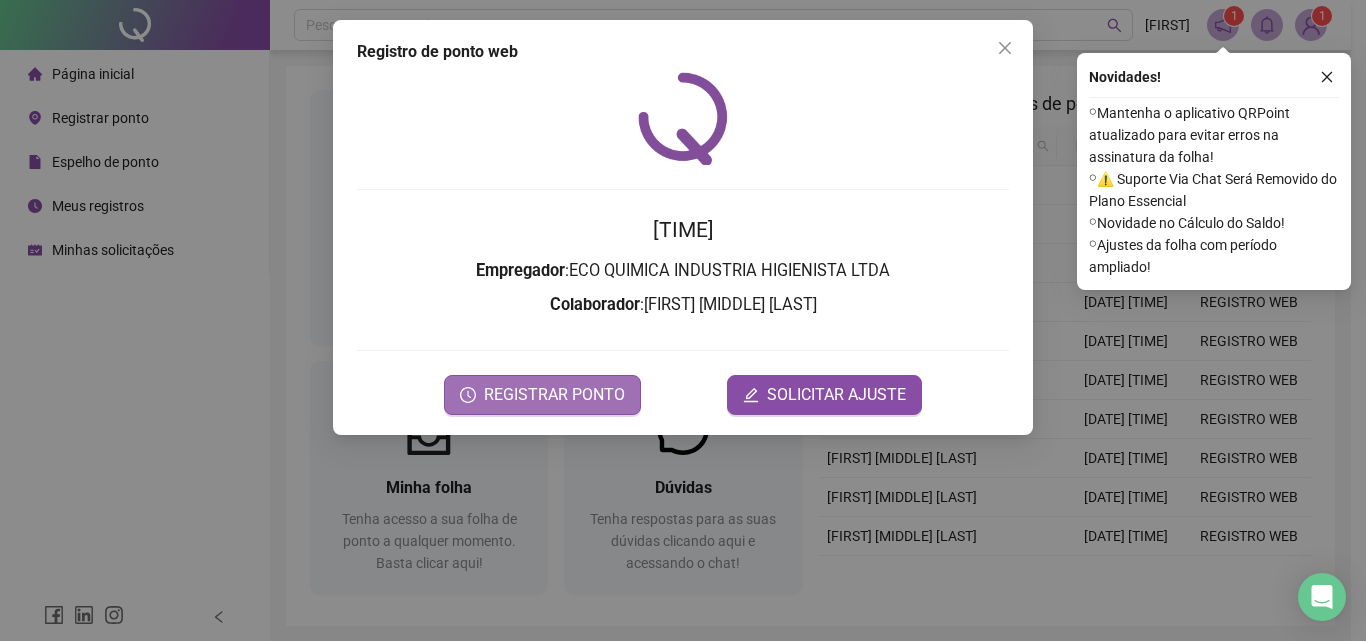 click on "REGISTRAR PONTO" at bounding box center (554, 395) 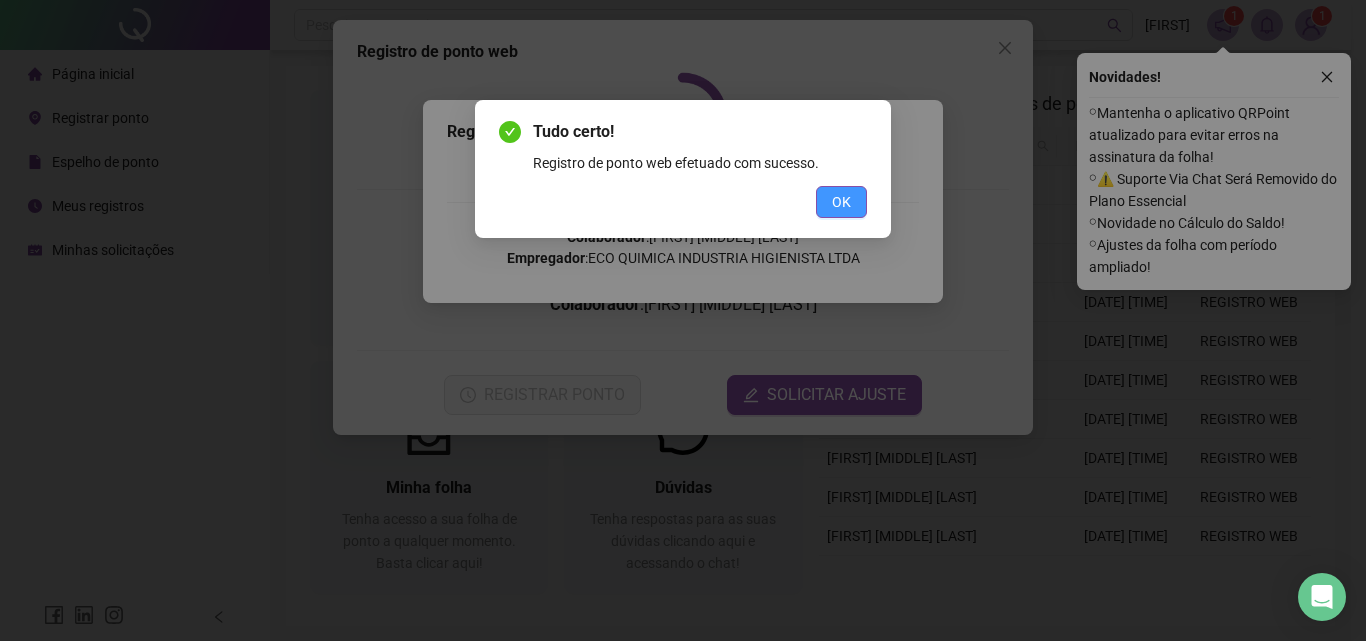 click on "OK" at bounding box center [841, 202] 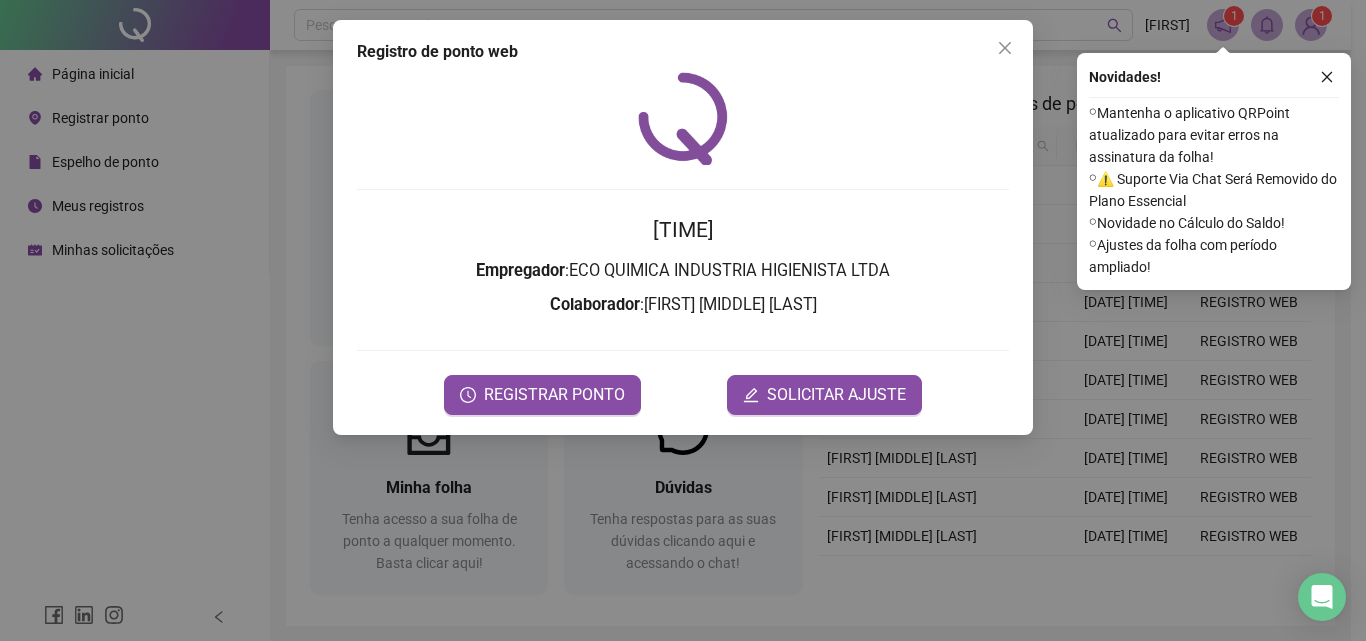 click on "Registro de ponto web 07:11:57 Empregador :  ECO QUIMICA INDUSTRIA HIGIENISTA LTDA Colaborador :  MICHEL AUGUSTO SOARES DE LIMA  REGISTRAR PONTO SOLICITAR AJUSTE" at bounding box center [683, 320] 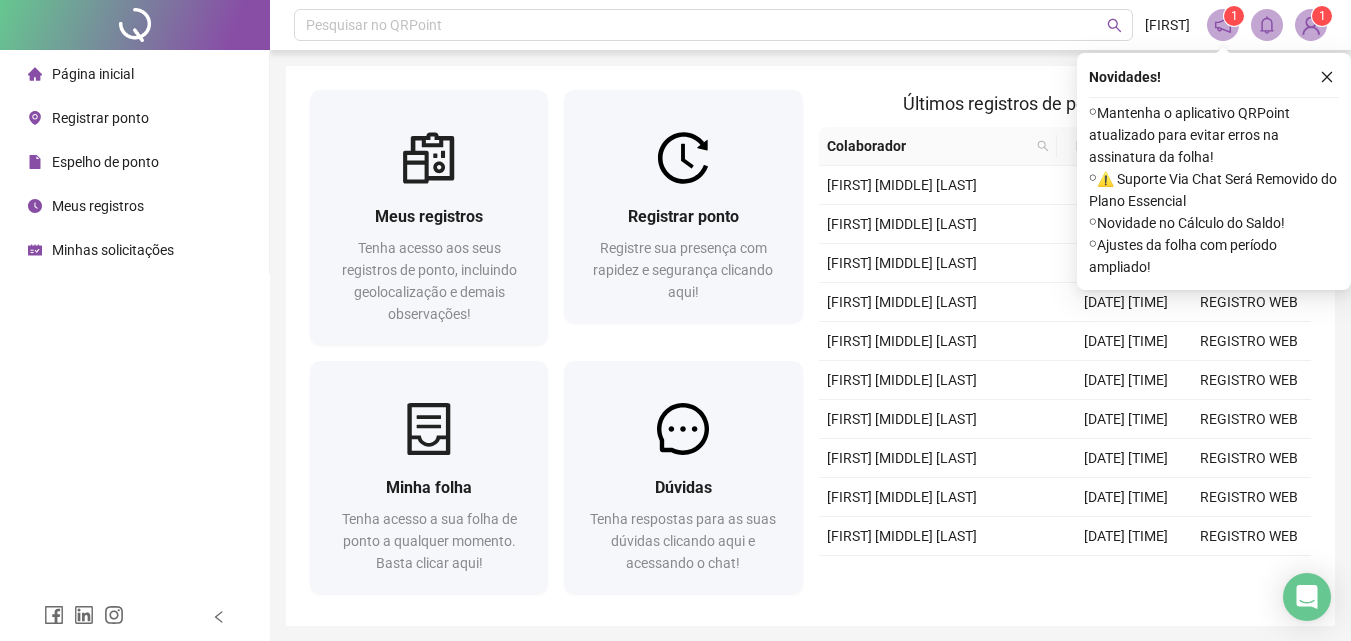 click at bounding box center [1311, 25] 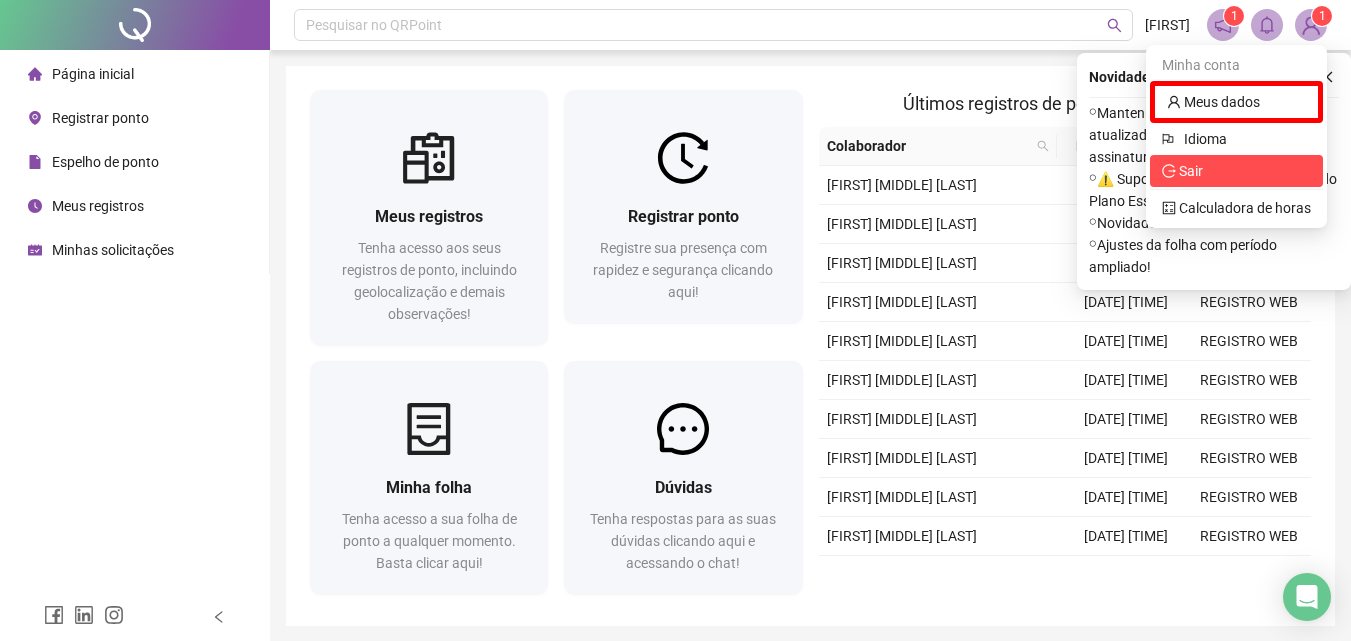 click on "Sair" at bounding box center [1191, 171] 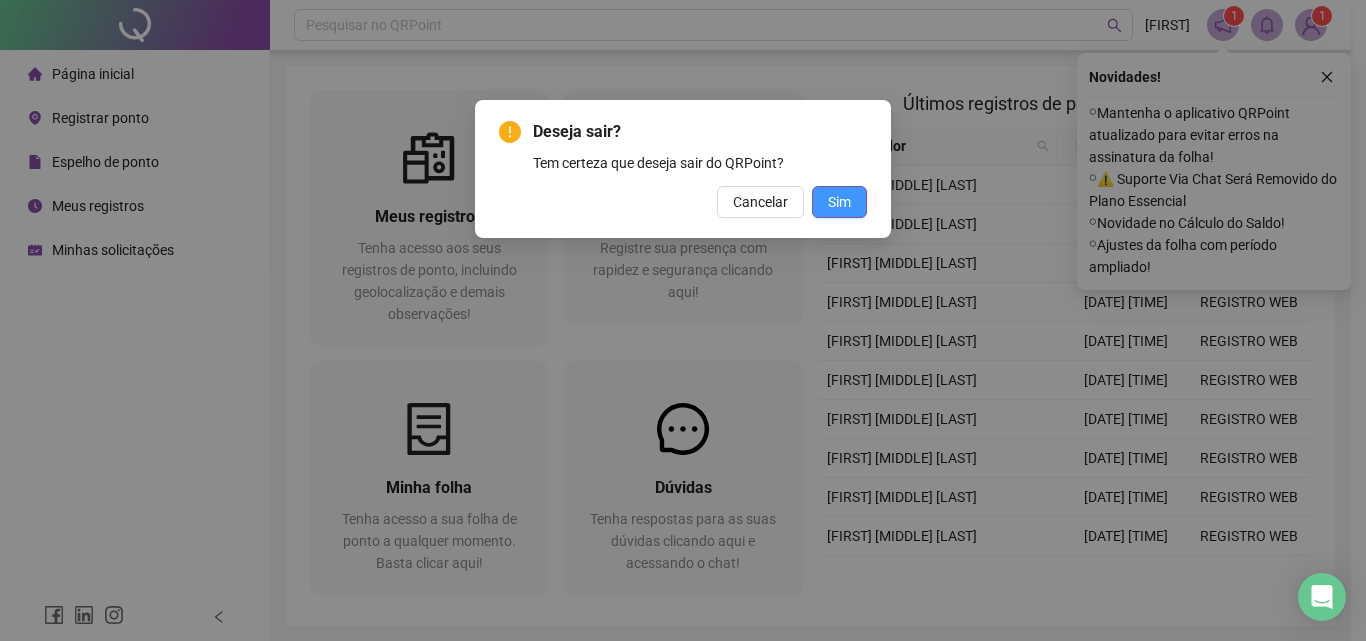 click on "Sim" at bounding box center [839, 202] 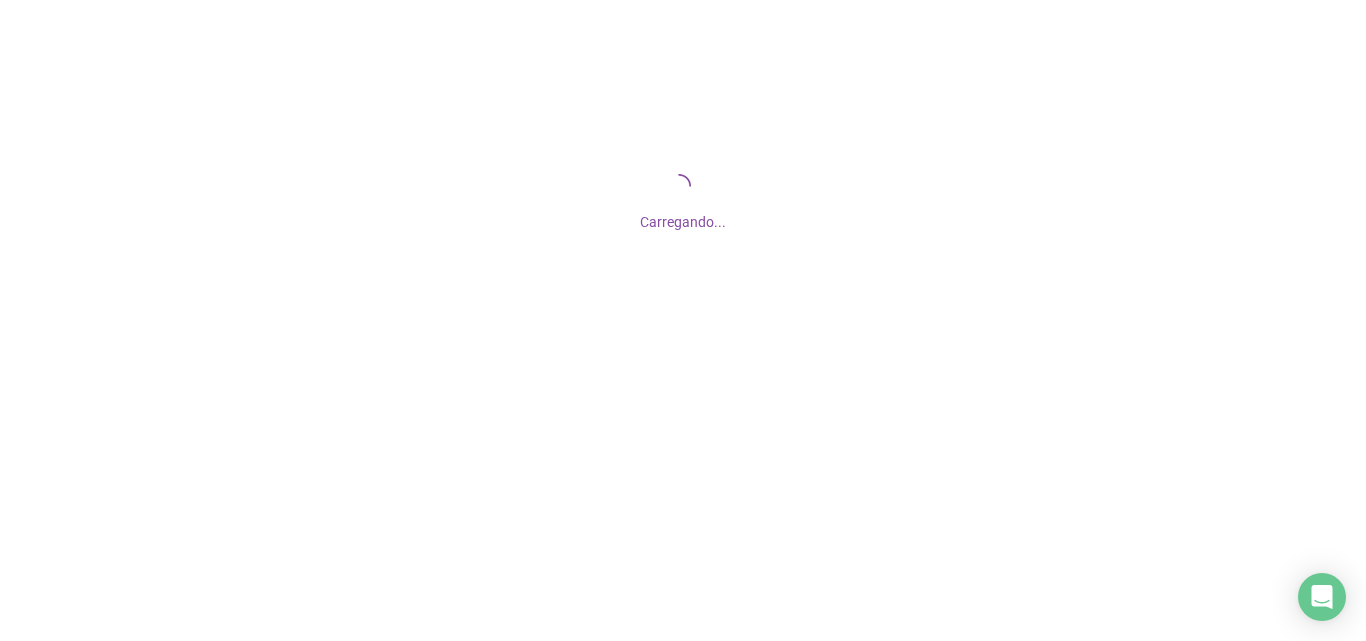 scroll, scrollTop: 0, scrollLeft: 0, axis: both 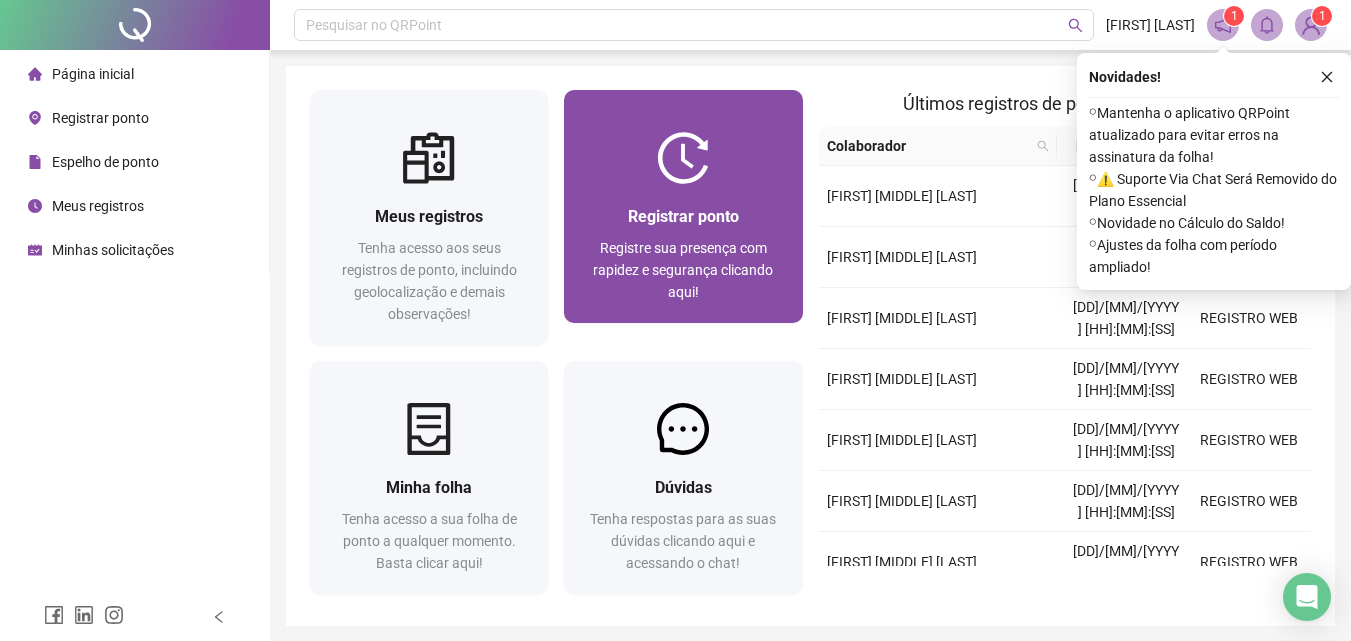 click on "Registre sua presença com rapidez e segurança clicando aqui!" at bounding box center [683, 270] 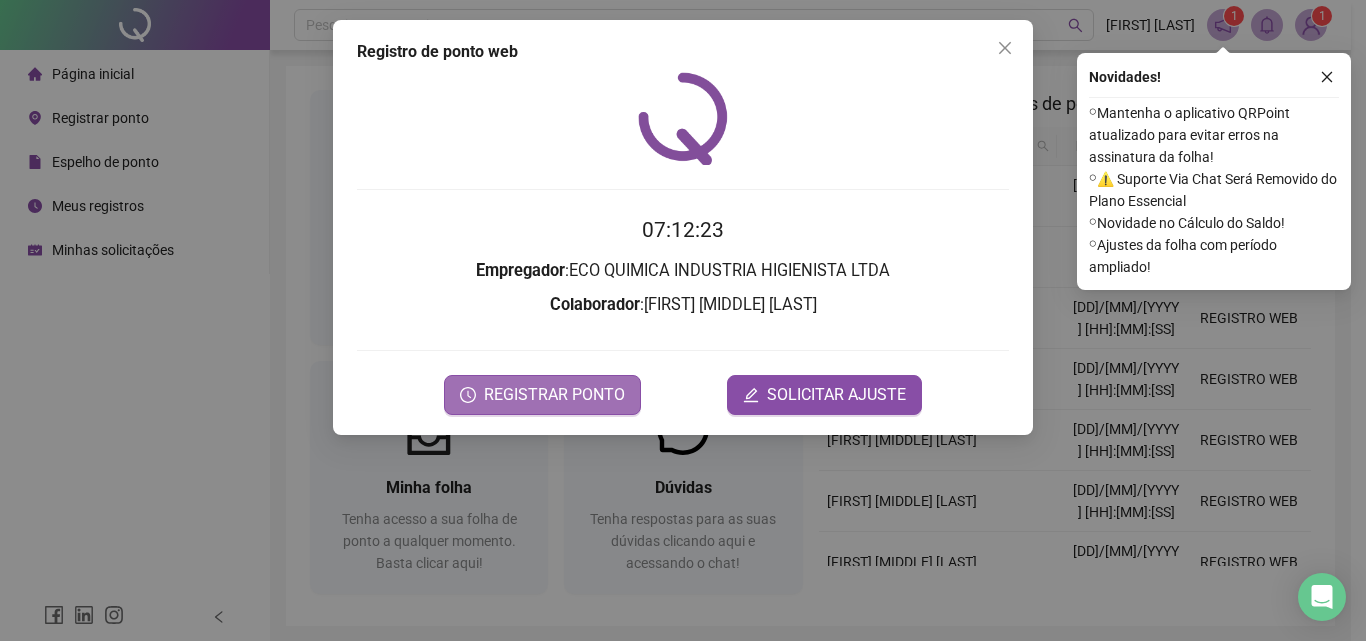 click on "REGISTRAR PONTO" at bounding box center (554, 395) 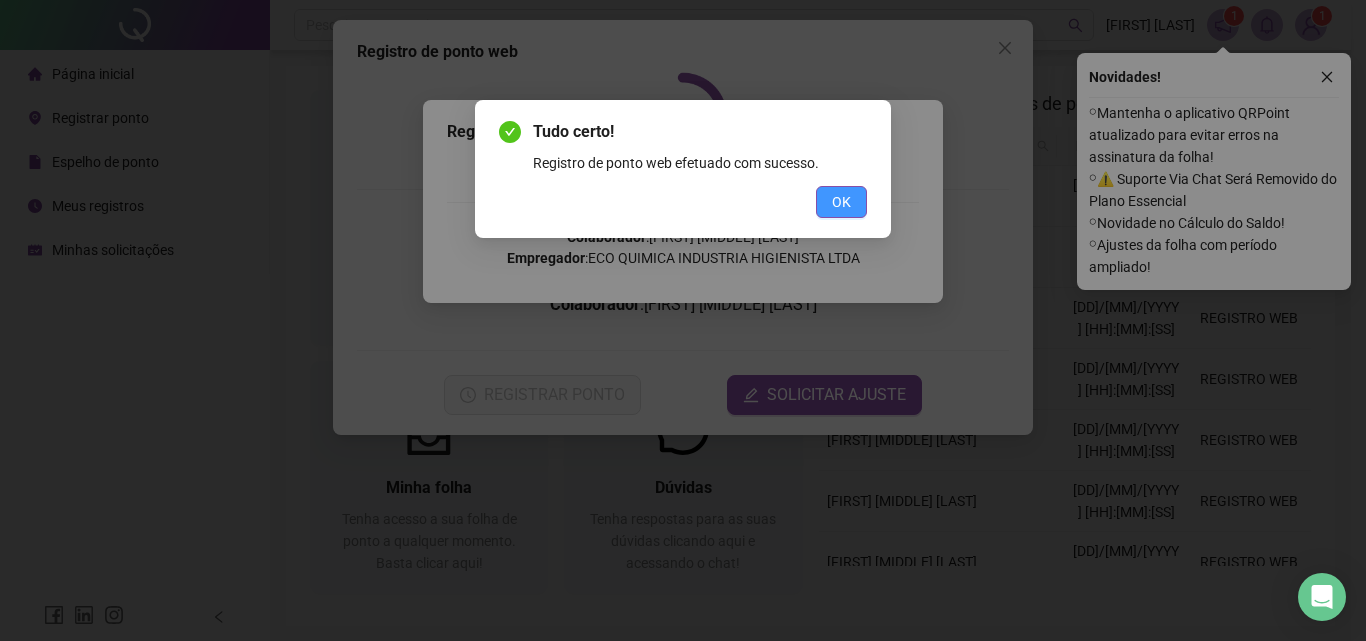 click on "OK" at bounding box center (841, 202) 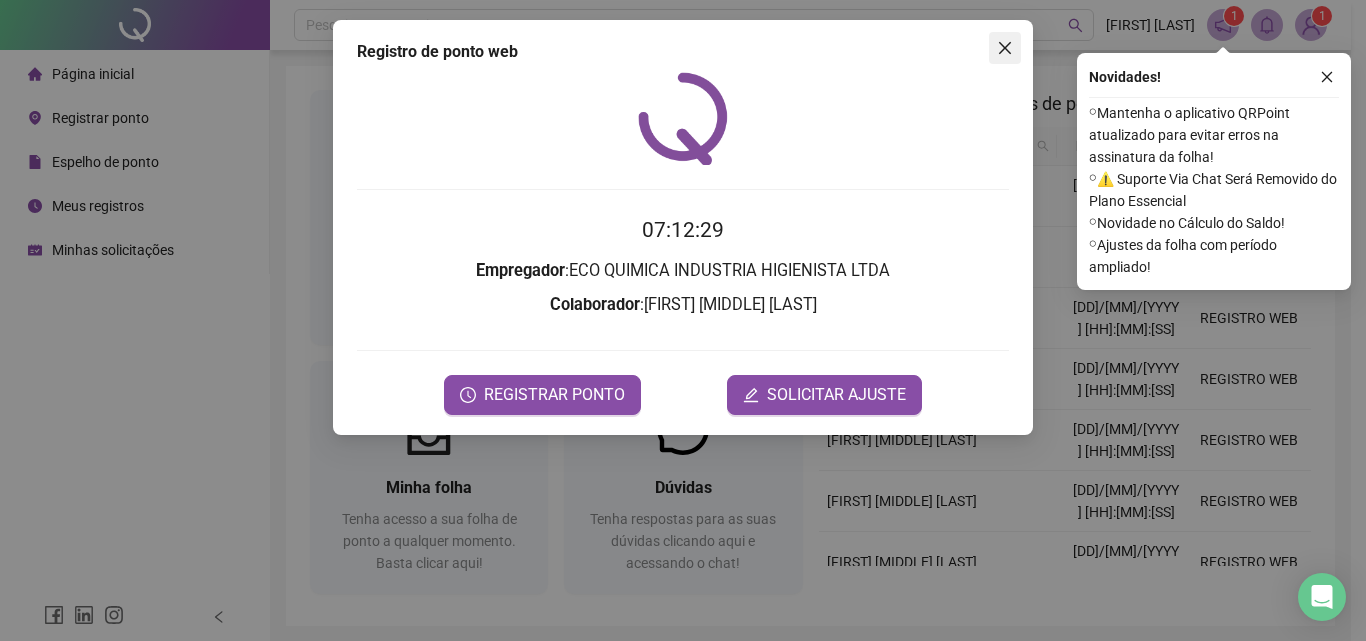 click 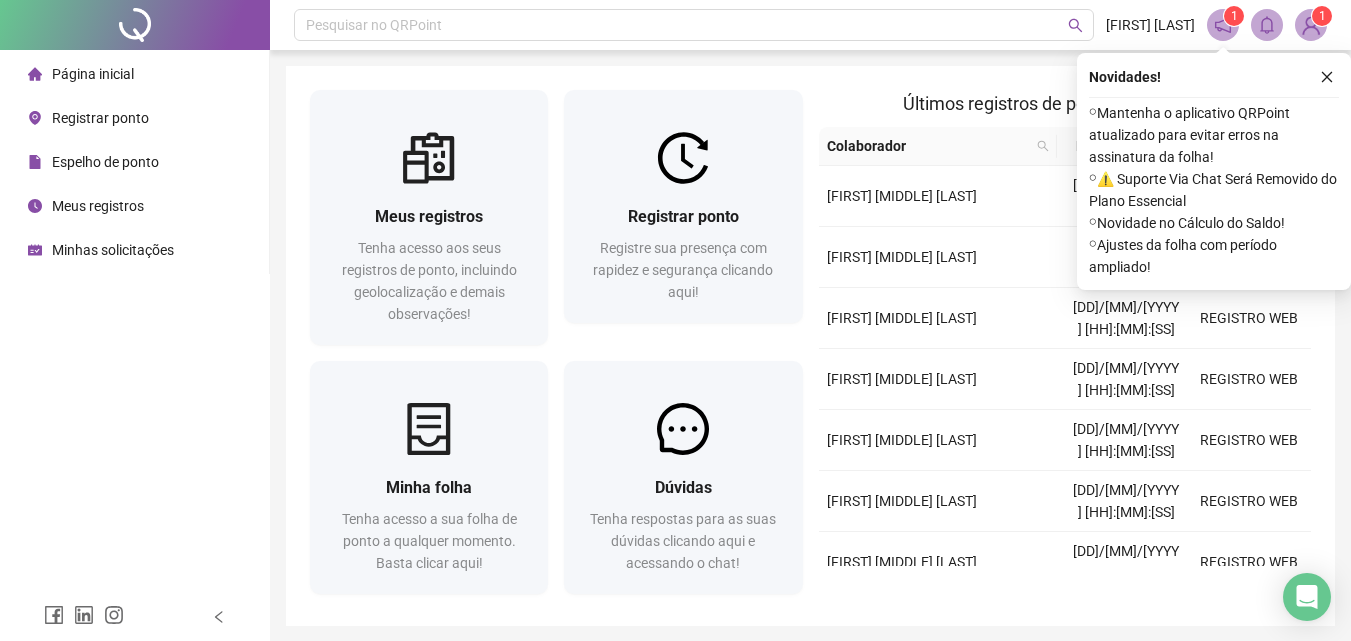click at bounding box center (1311, 25) 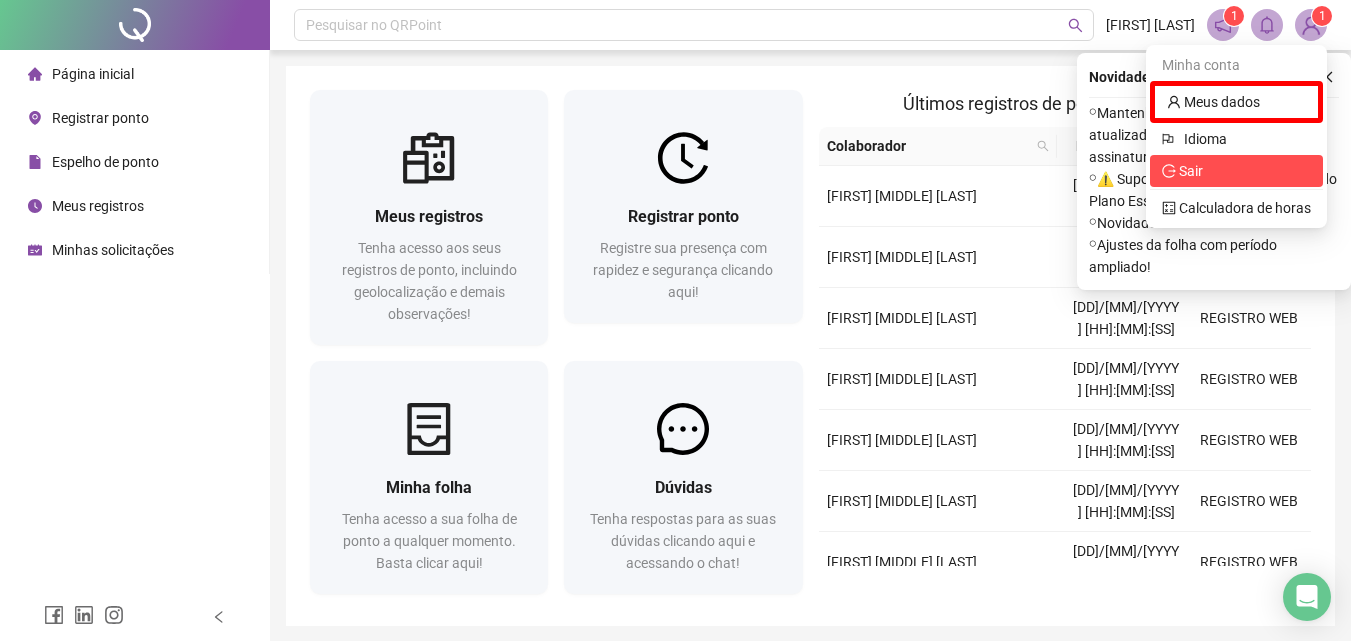 click on "Sair" at bounding box center (1191, 171) 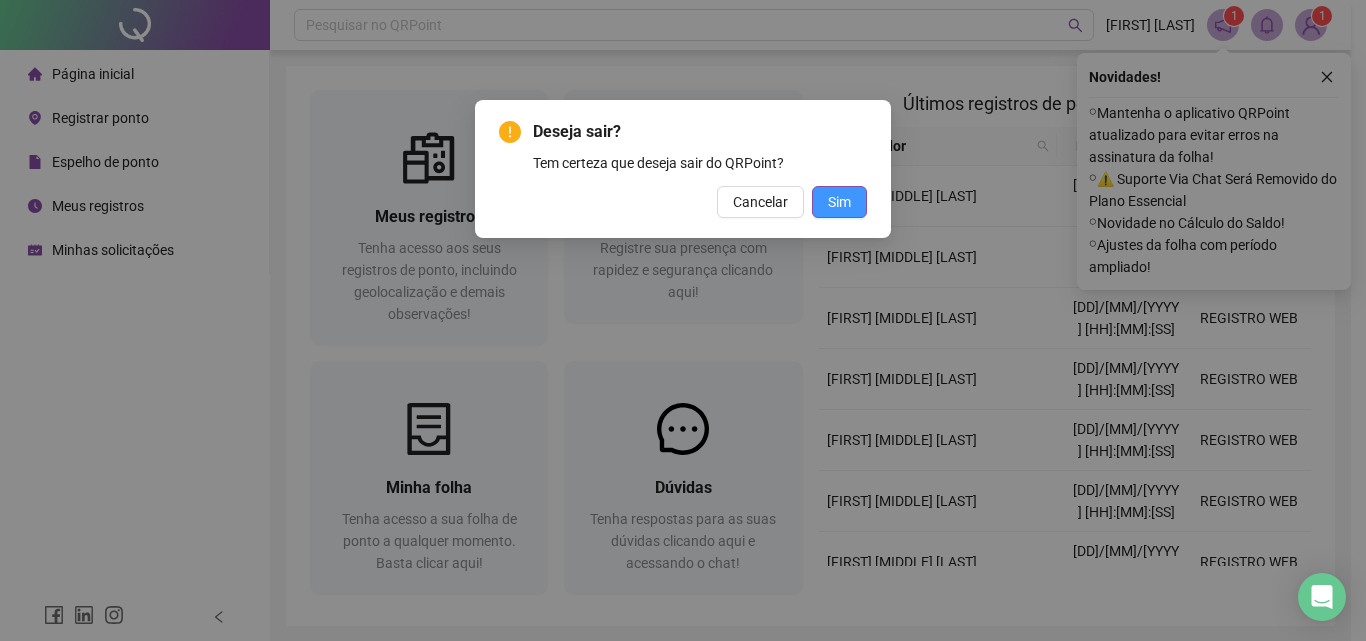 click on "Sim" at bounding box center (839, 202) 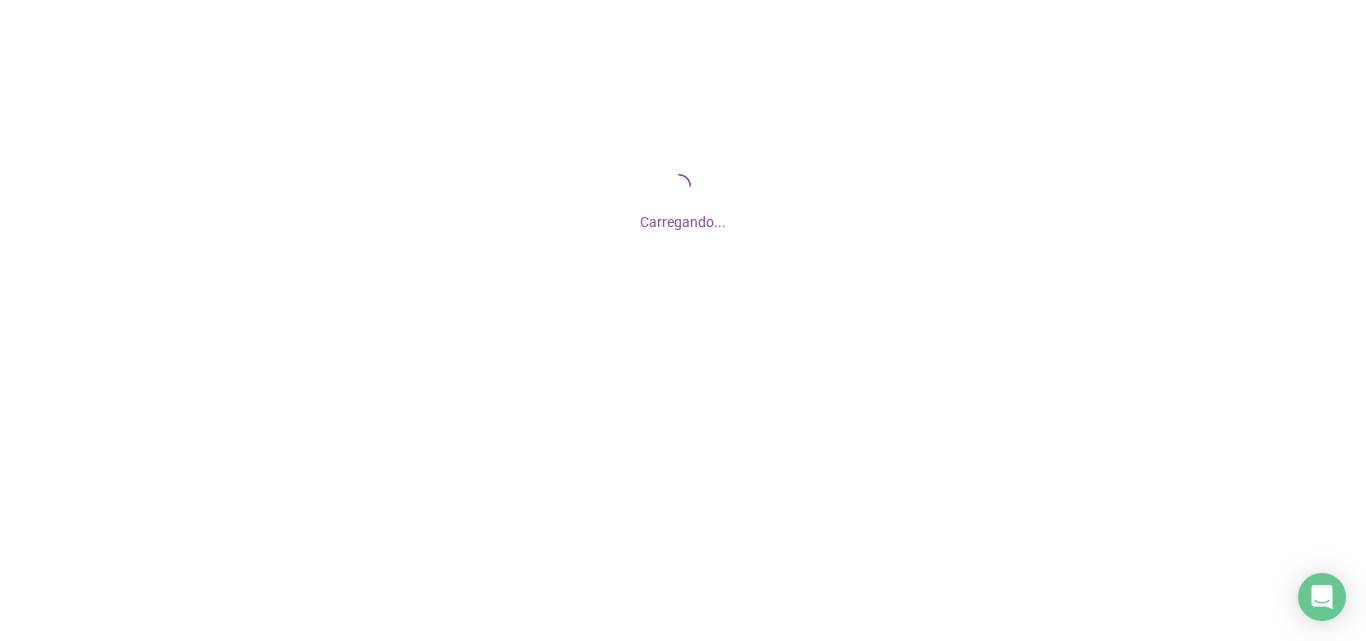 scroll, scrollTop: 0, scrollLeft: 0, axis: both 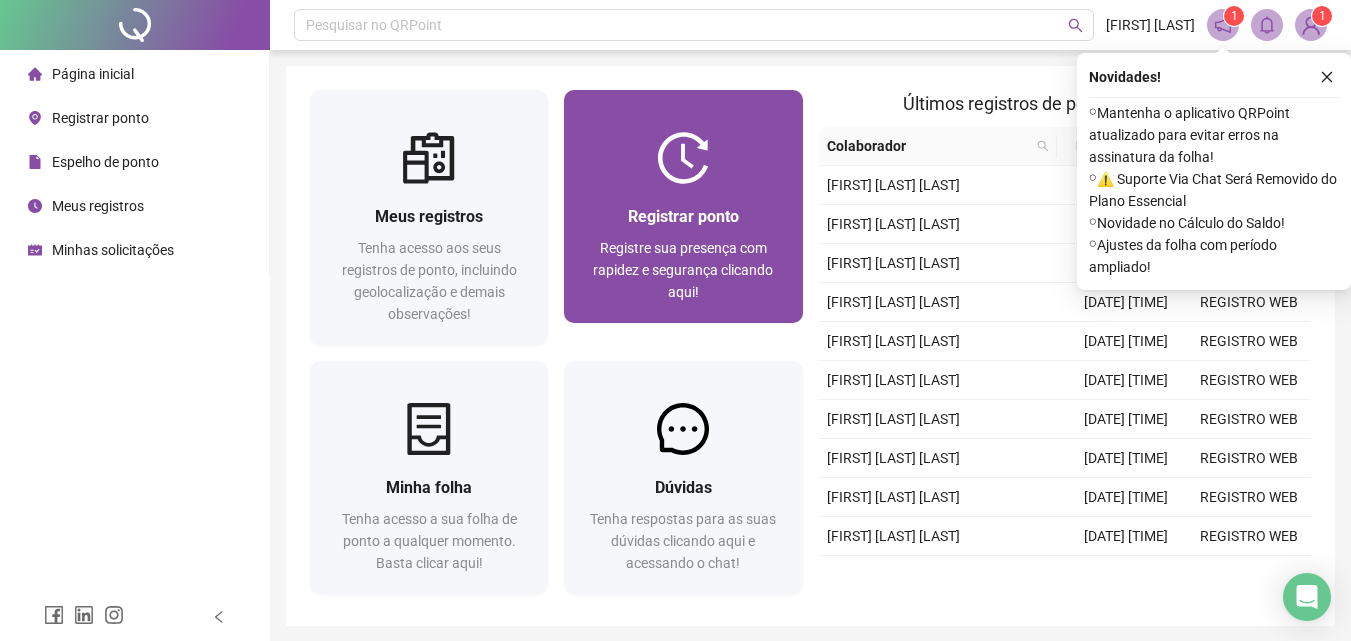 click on "Registre sua presença com rapidez e segurança clicando aqui!" at bounding box center (683, 270) 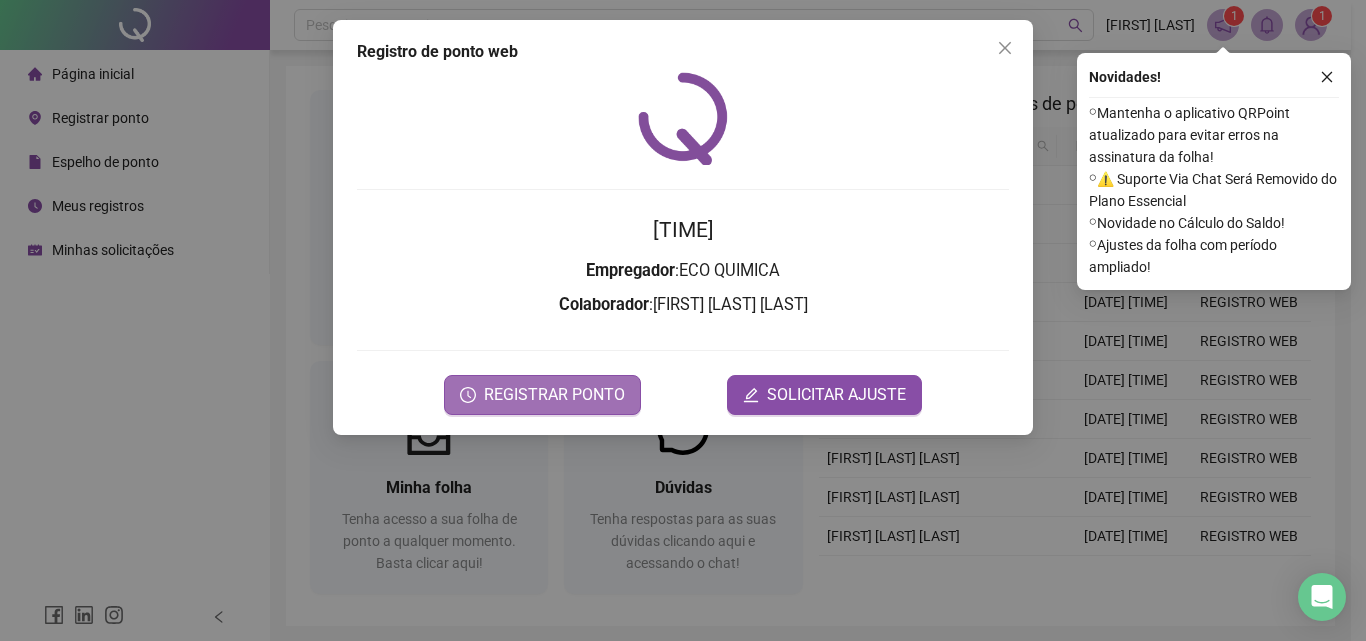 click on "REGISTRAR PONTO" at bounding box center (554, 395) 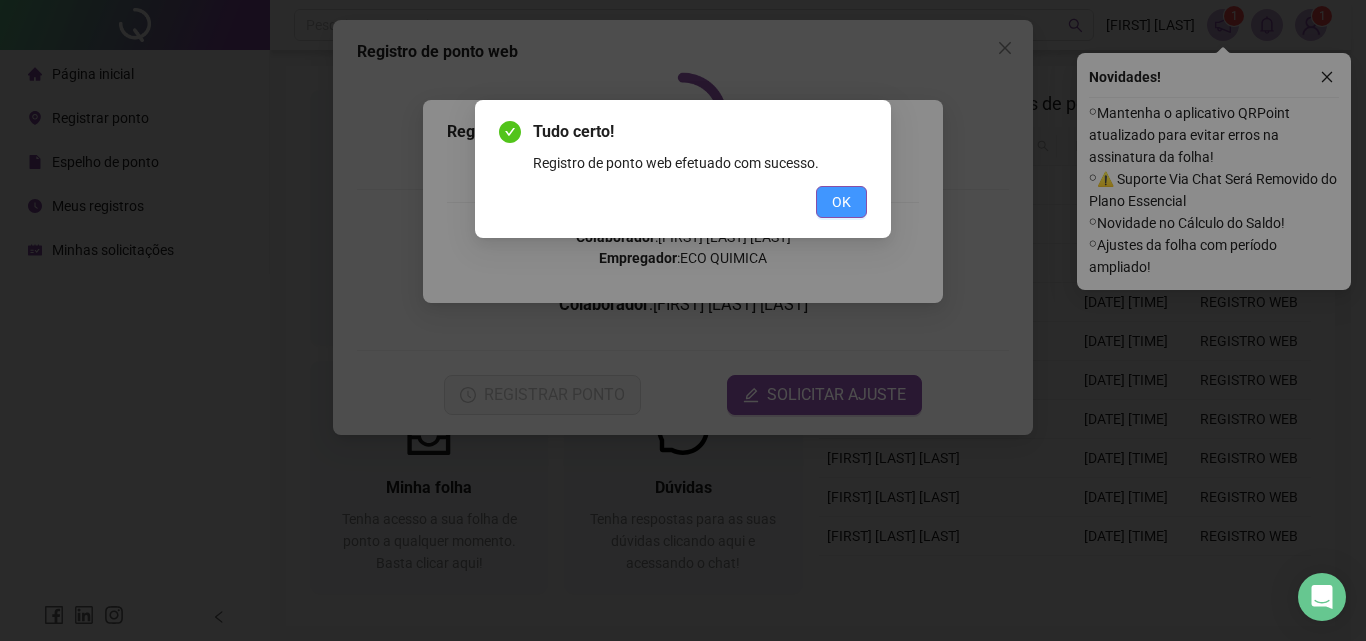 click on "OK" at bounding box center (841, 202) 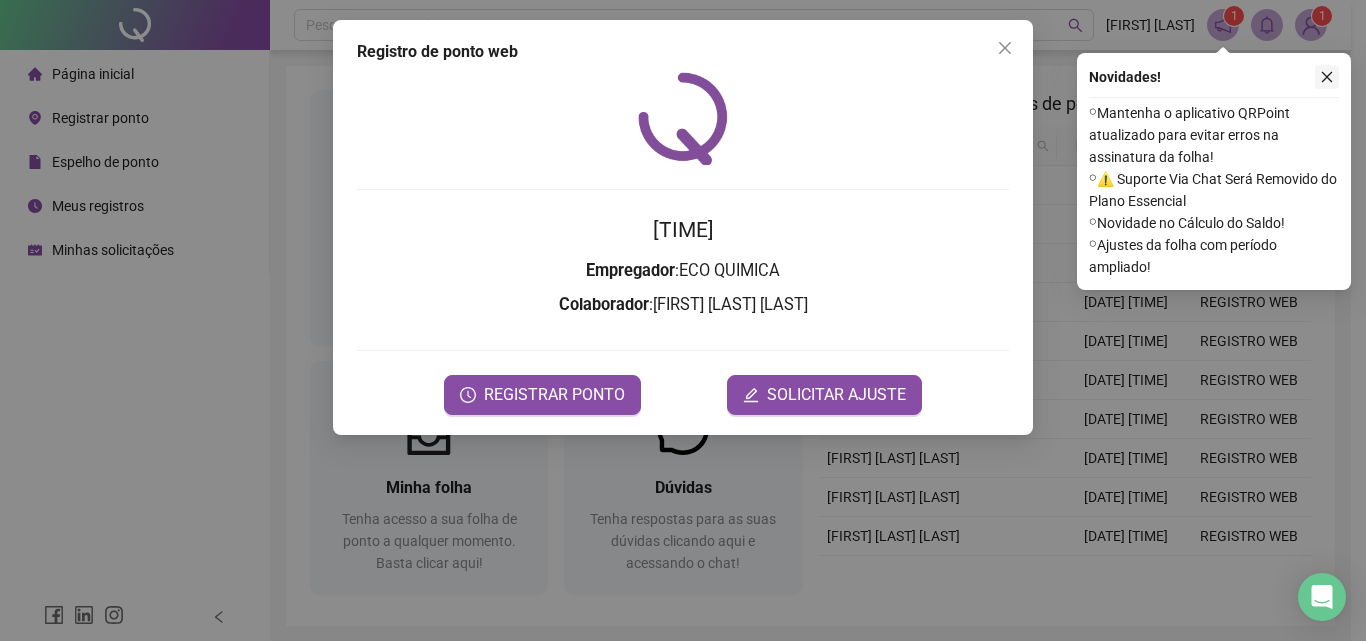 click 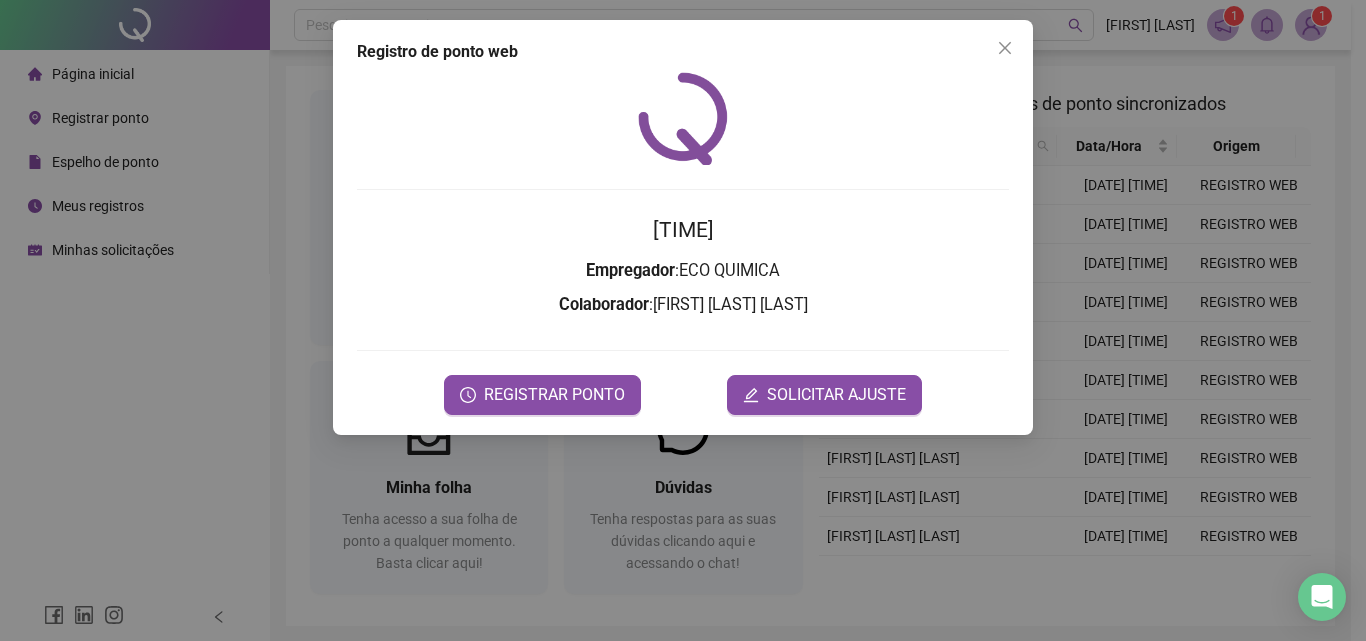 click on "Registro de ponto web [TIME] Empregador : ECO QUIMICA Colaborador : [FIRST] [LAST] [LAST] REGISTRAR PONTO SOLICITAR AJUSTE" at bounding box center [683, 320] 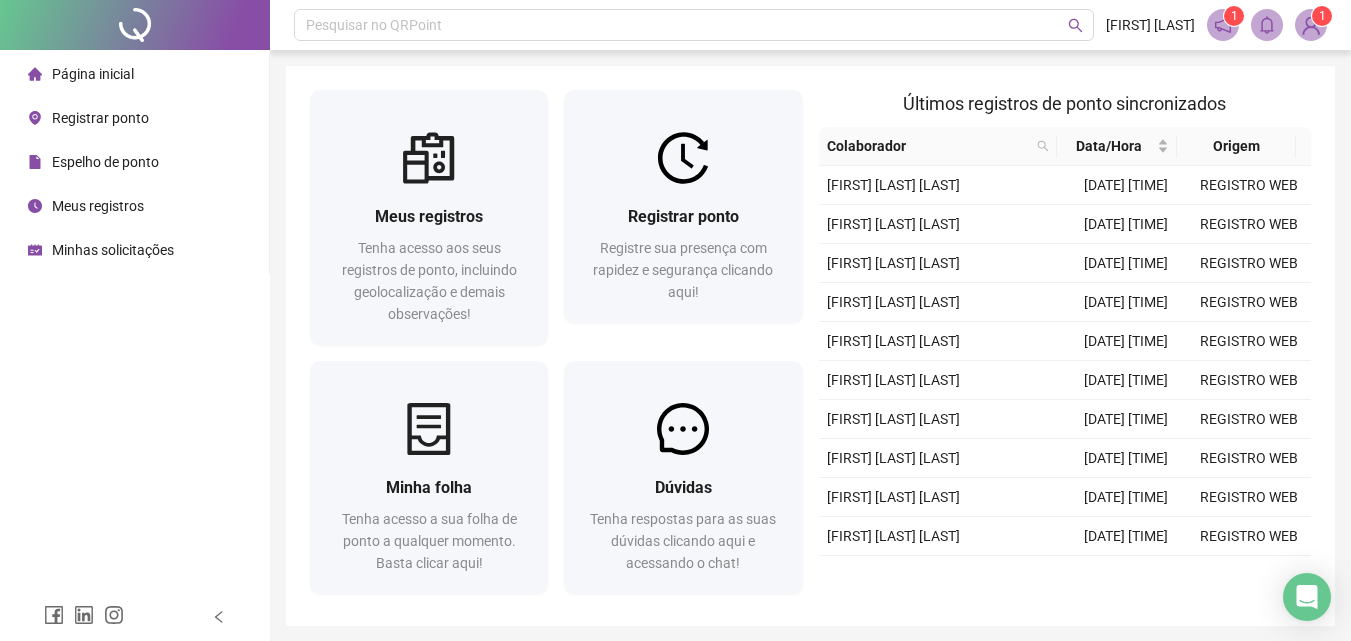 click on "1" at bounding box center (1322, 16) 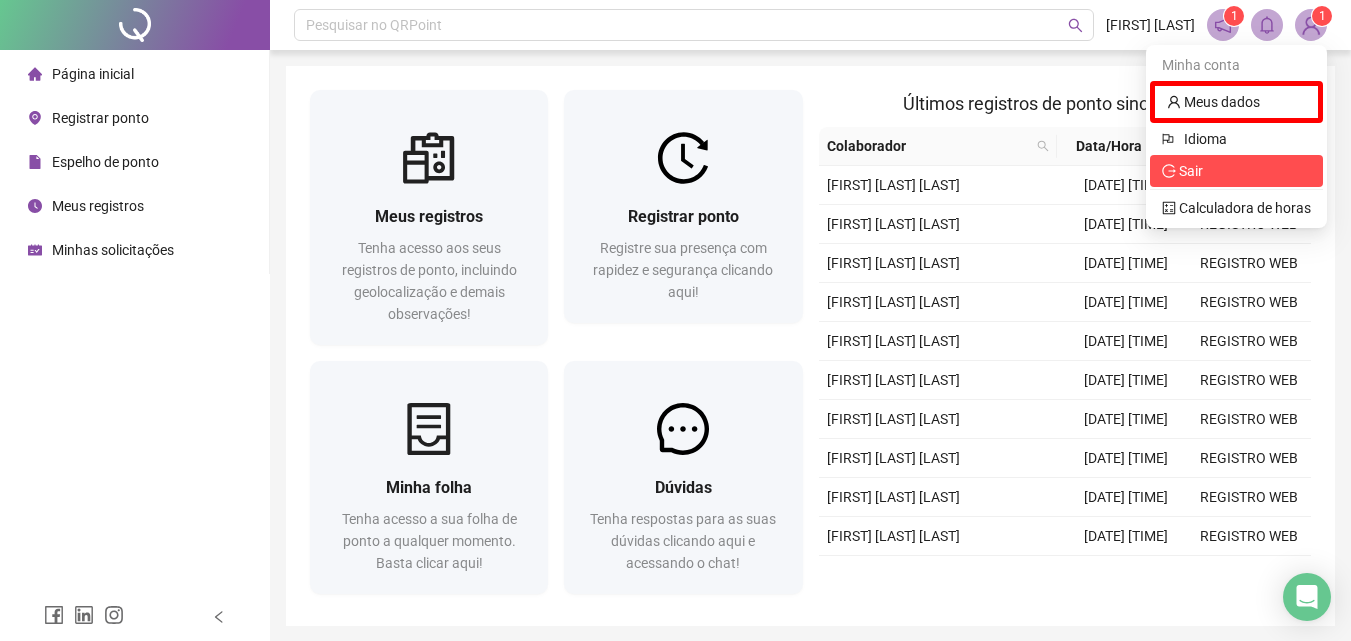 click on "Sair" at bounding box center (1236, 171) 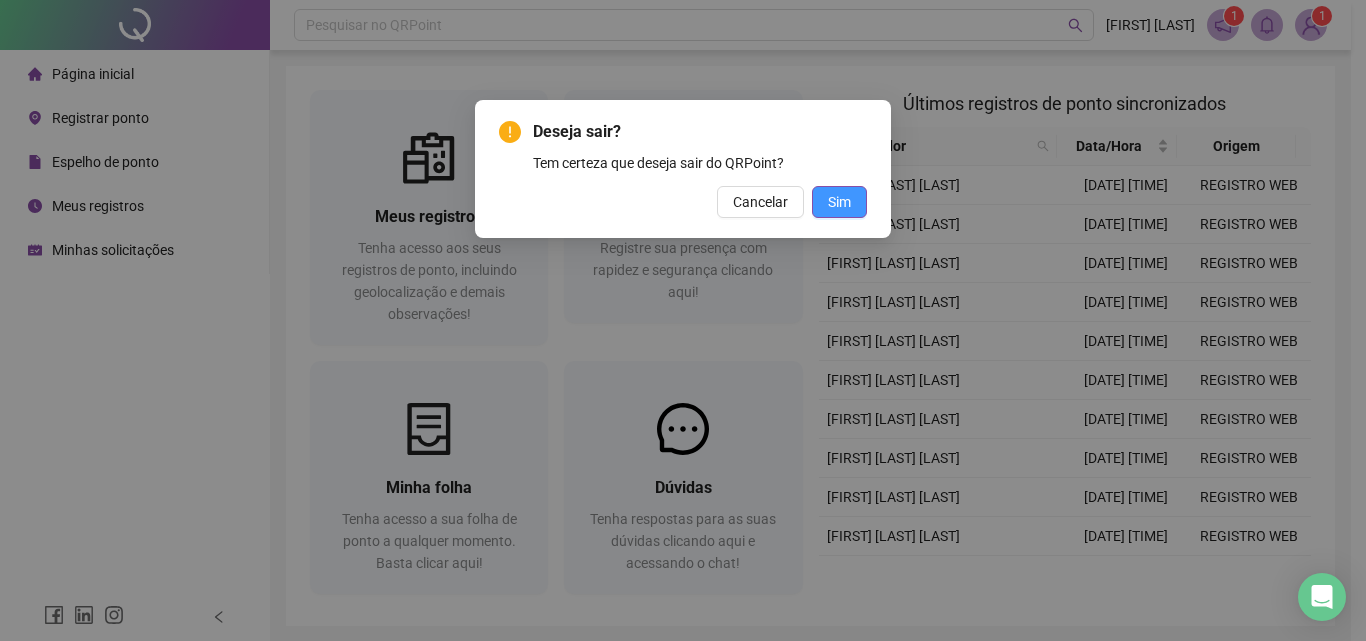 click on "Sim" at bounding box center [839, 202] 